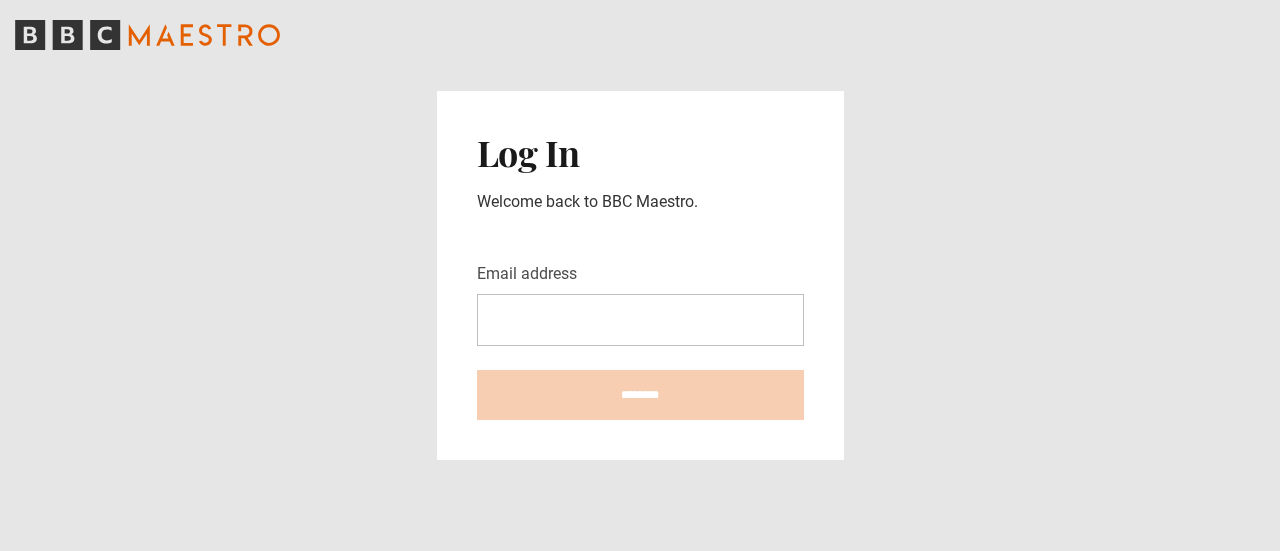 scroll, scrollTop: 0, scrollLeft: 0, axis: both 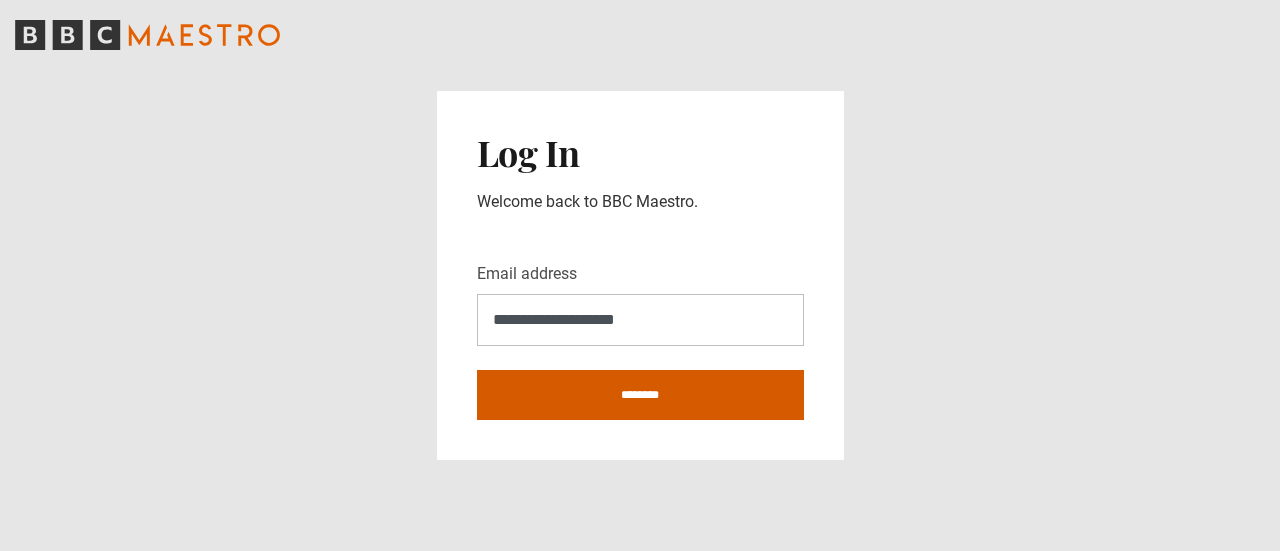click on "********" at bounding box center (640, 395) 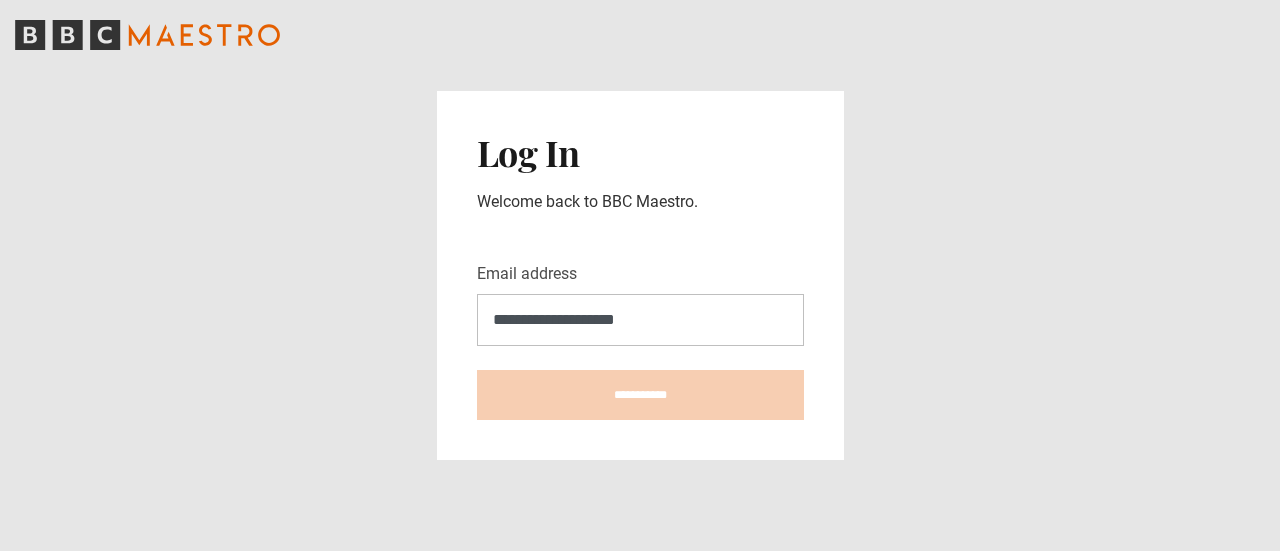 type on "**********" 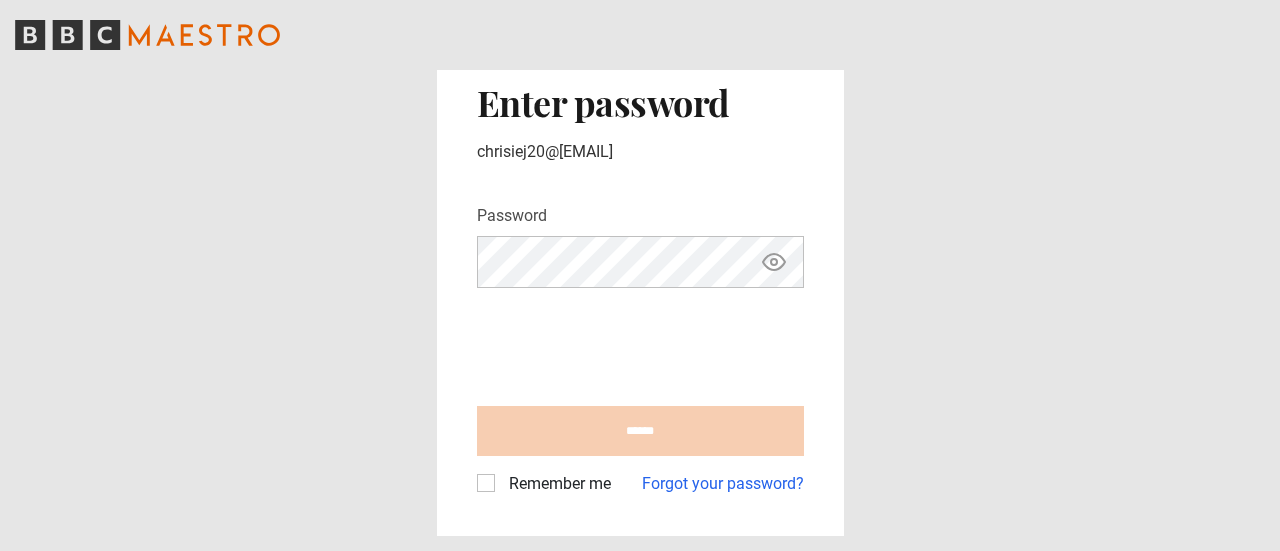 scroll, scrollTop: 0, scrollLeft: 0, axis: both 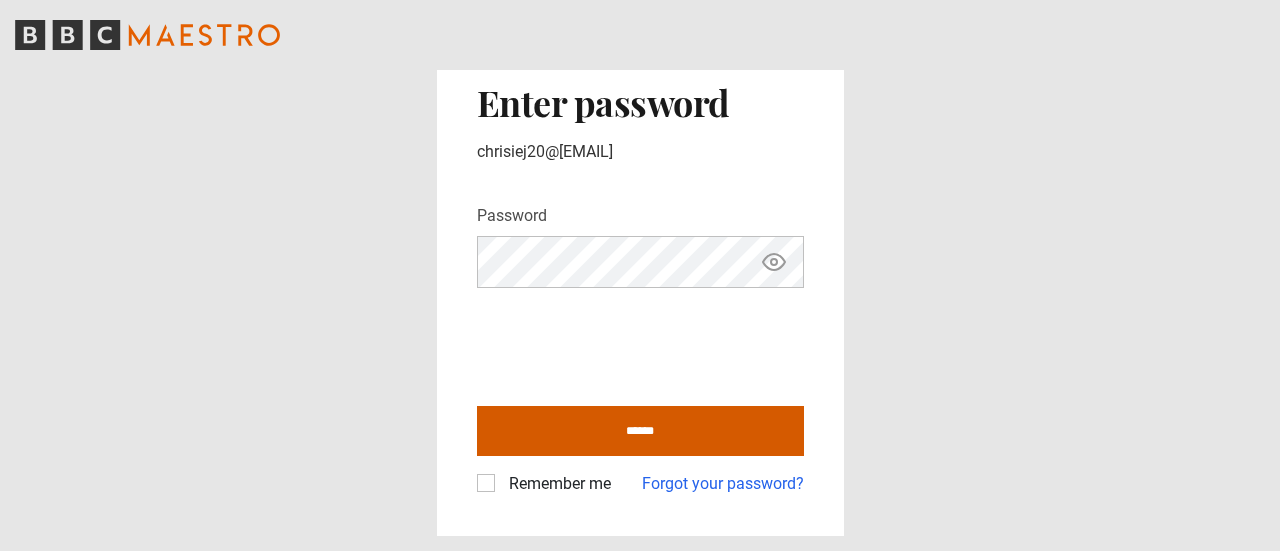 click on "******" at bounding box center [640, 431] 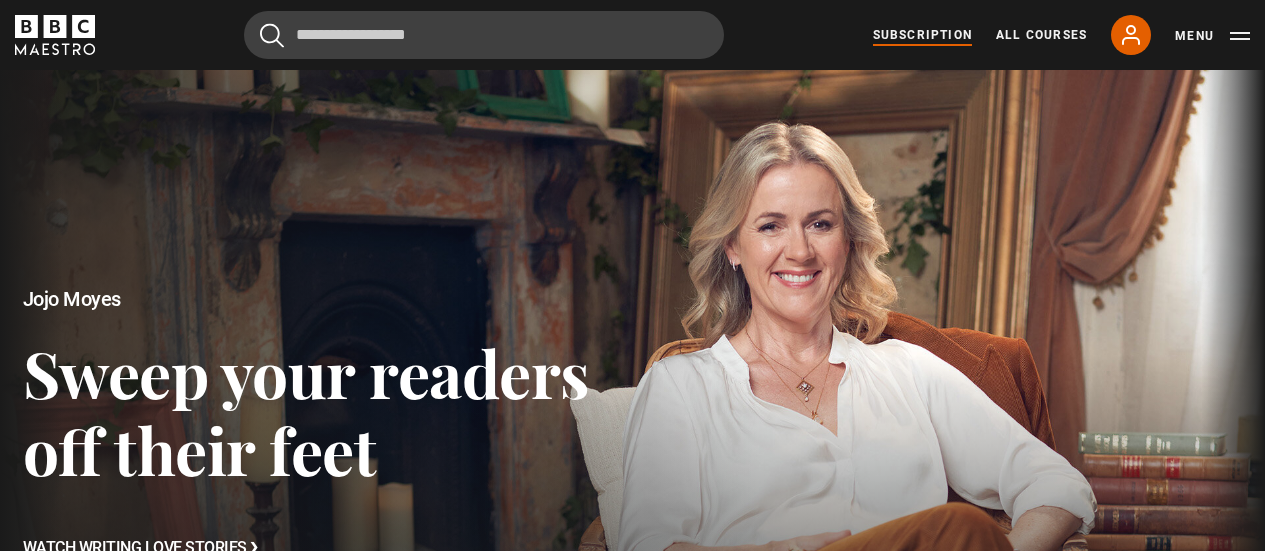 scroll, scrollTop: 0, scrollLeft: 0, axis: both 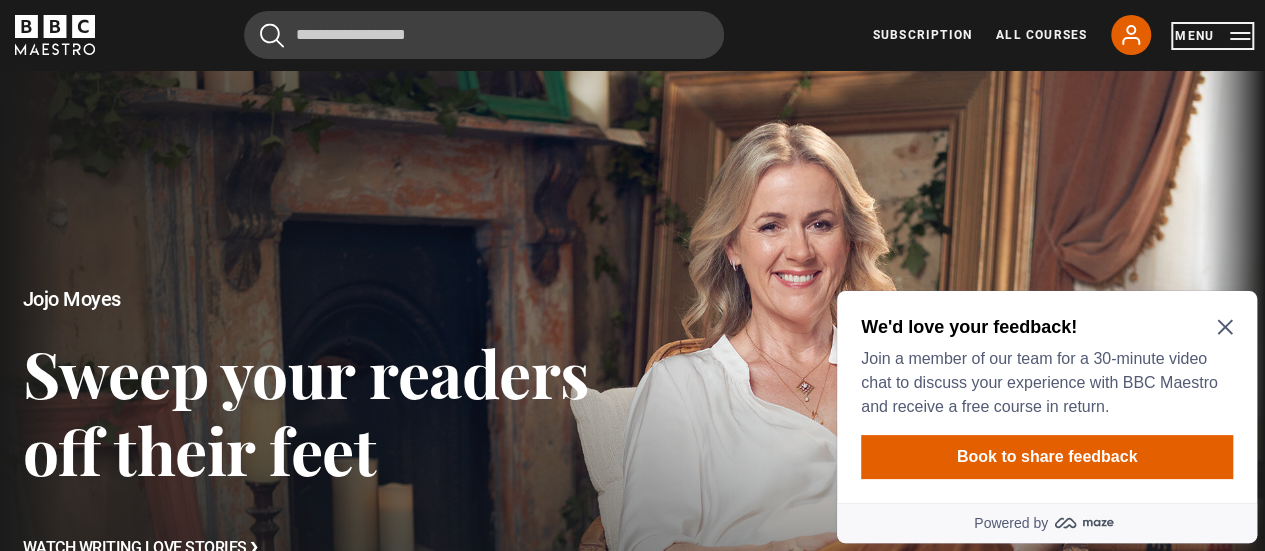 click on "Menu" at bounding box center (1212, 36) 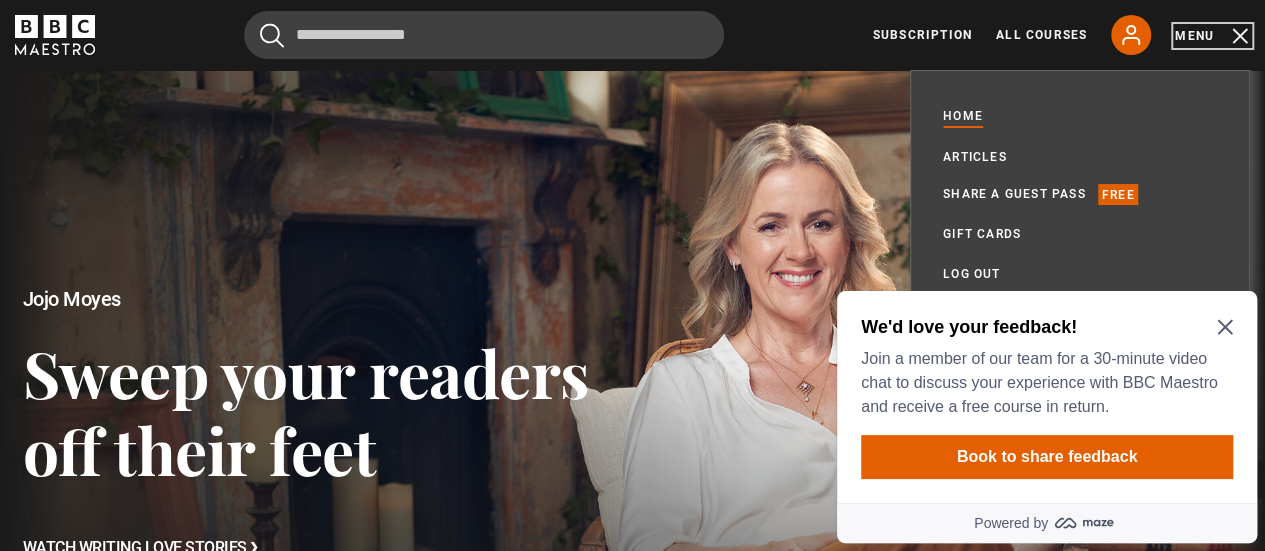 click on "Menu" at bounding box center (1212, 36) 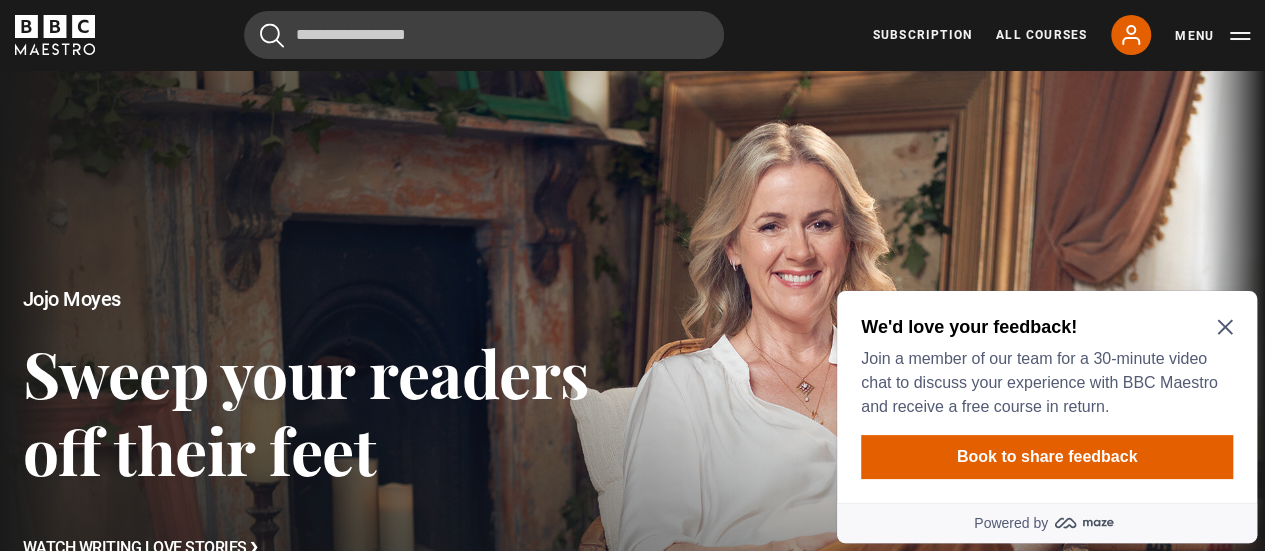 click on "We'd love your feedback! Join a member of our team for a 30-minute video chat to discuss your experience with BBC Maestro and receive a free course in return. Book to share feedback" at bounding box center [1047, 397] 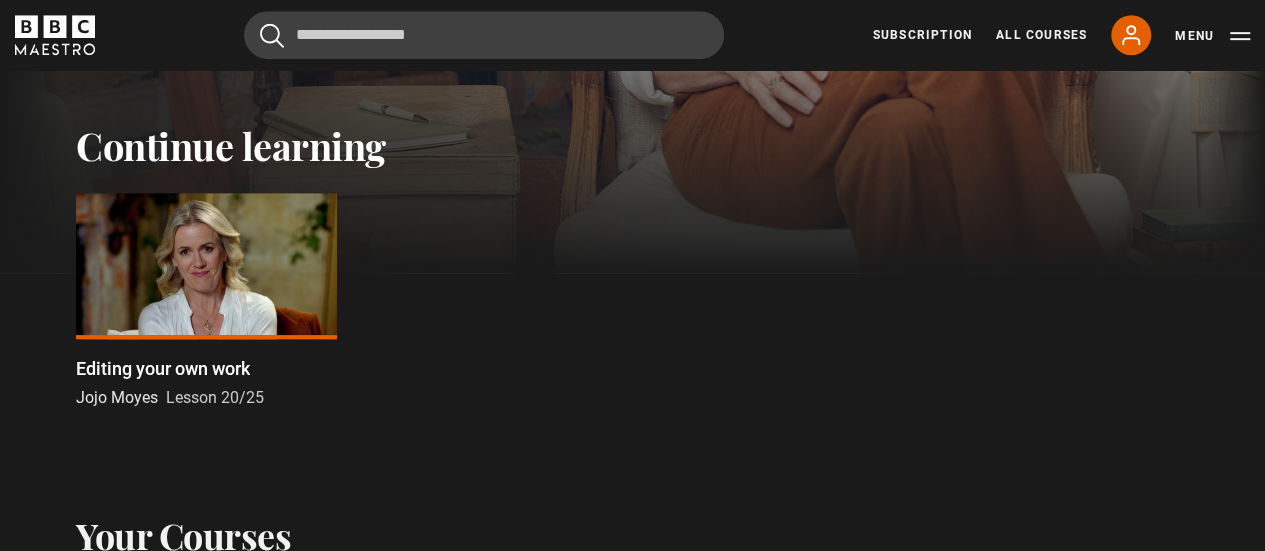 scroll, scrollTop: 528, scrollLeft: 0, axis: vertical 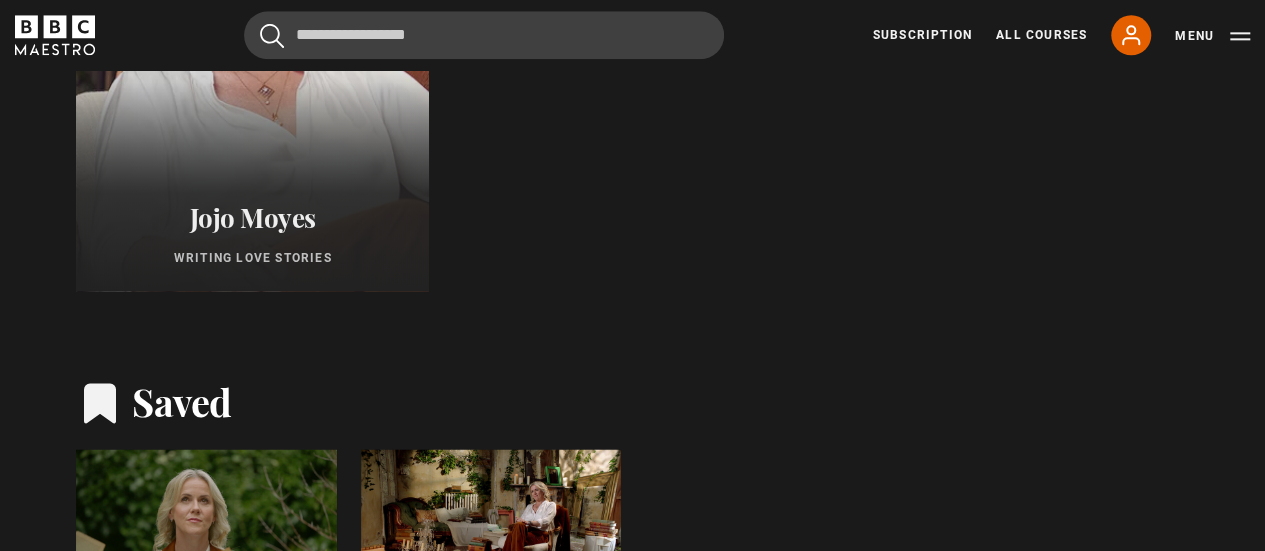 click on "Jojo Moyes
Writing Love Stories" at bounding box center [252, 234] 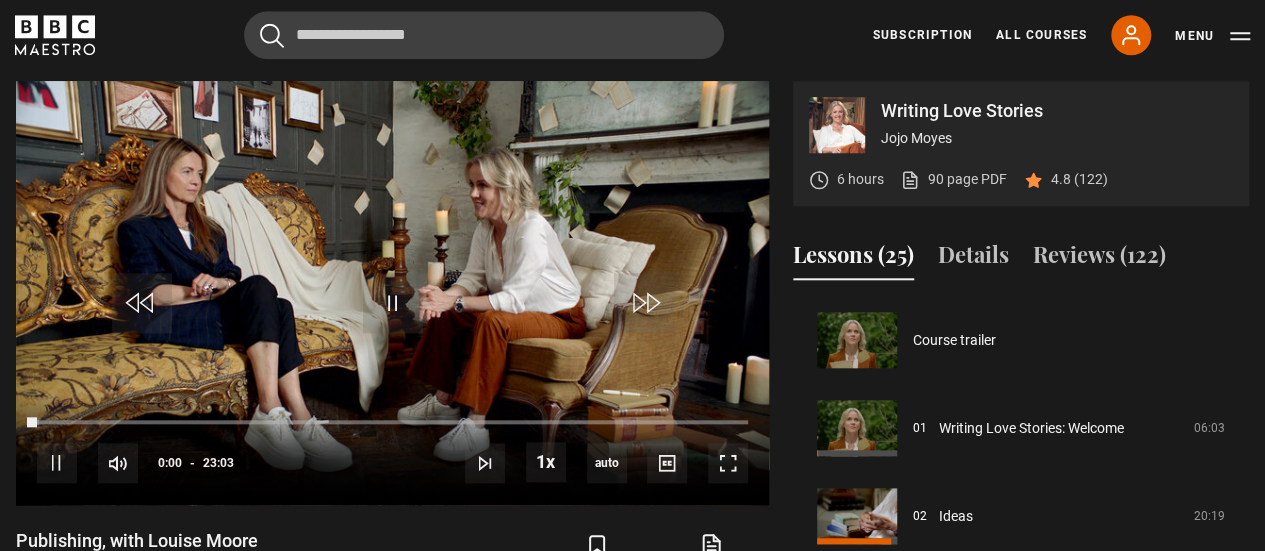 scroll, scrollTop: 869, scrollLeft: 0, axis: vertical 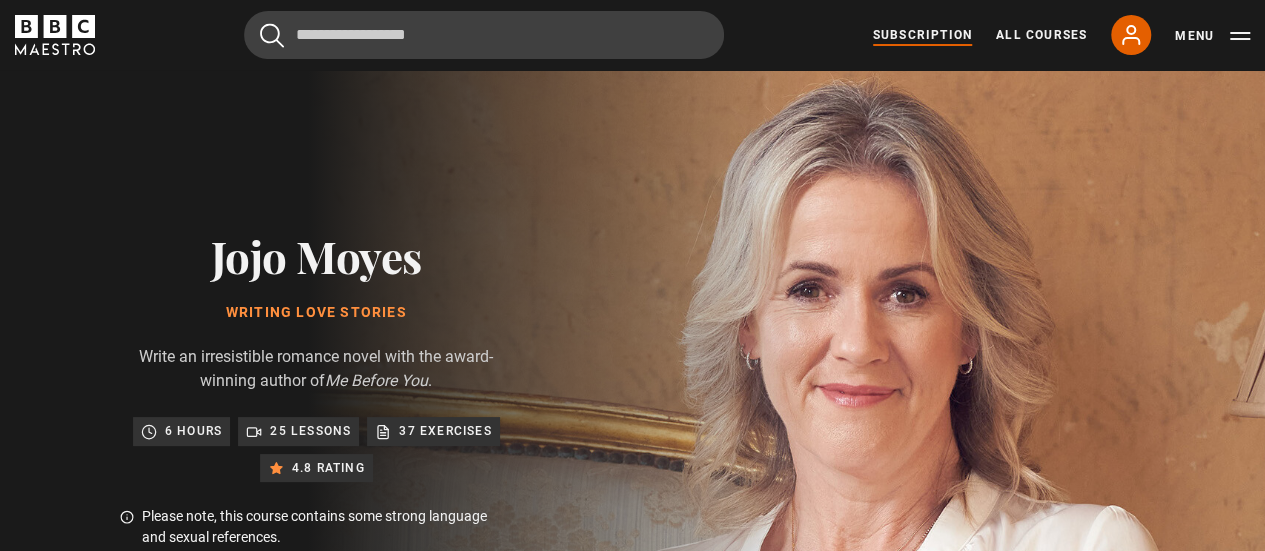 click on "Subscription" at bounding box center [922, 35] 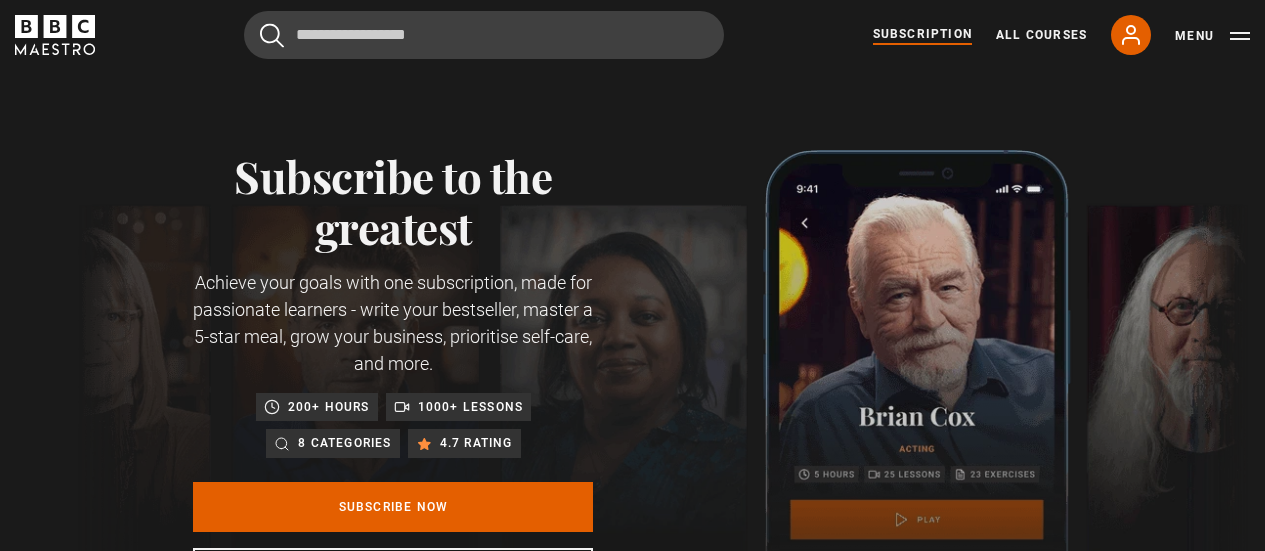 scroll, scrollTop: 0, scrollLeft: 0, axis: both 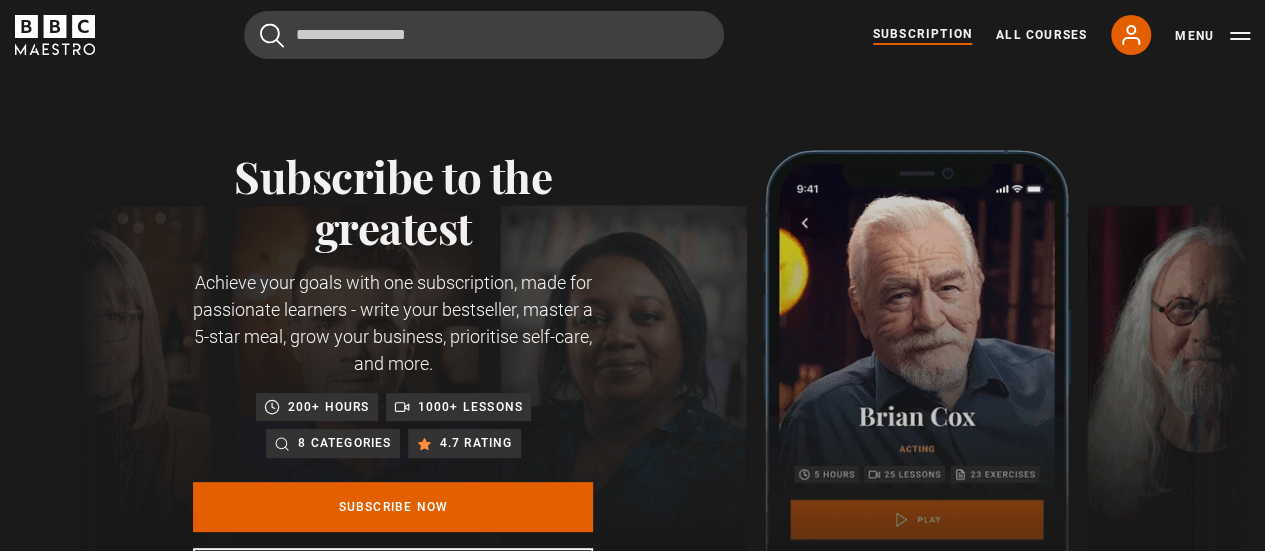 click on "Cancel
Courses
Previous courses
Next courses
Agatha Christie Writing 12  Related Lessons New Ago Perrone Mastering Mixology 22  Related Lessons New Isabel Allende Magical Storytelling 22  Related Lessons New Evy Poumpouras The Art of Influence 24  Related Lessons New Trinny Woodall Thriving in Business 24  Related Lessons Beata Heuman Interior Design 20  Related Lessons New Eric Vetro Sing Like the Stars 31  Related Lessons Stephanie Romiszewski  Sleep Better 21  Related Lessons Jo Malone CBE Think Like an Entrepreneur 19  Related Lessons New 21 7" at bounding box center [632, 35] 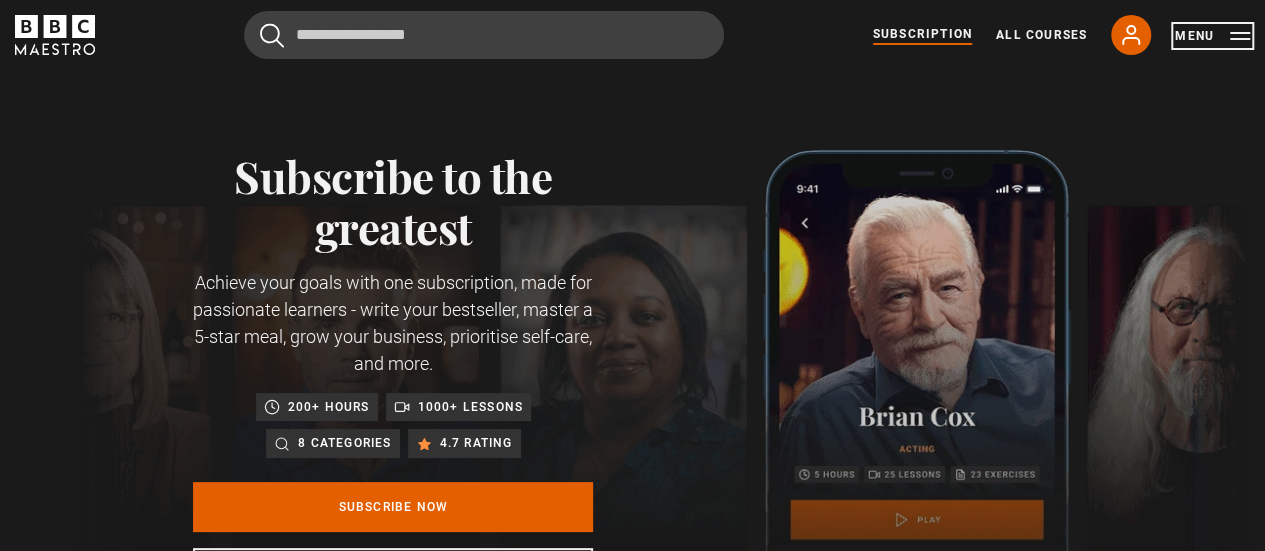 click on "Menu" at bounding box center [1212, 36] 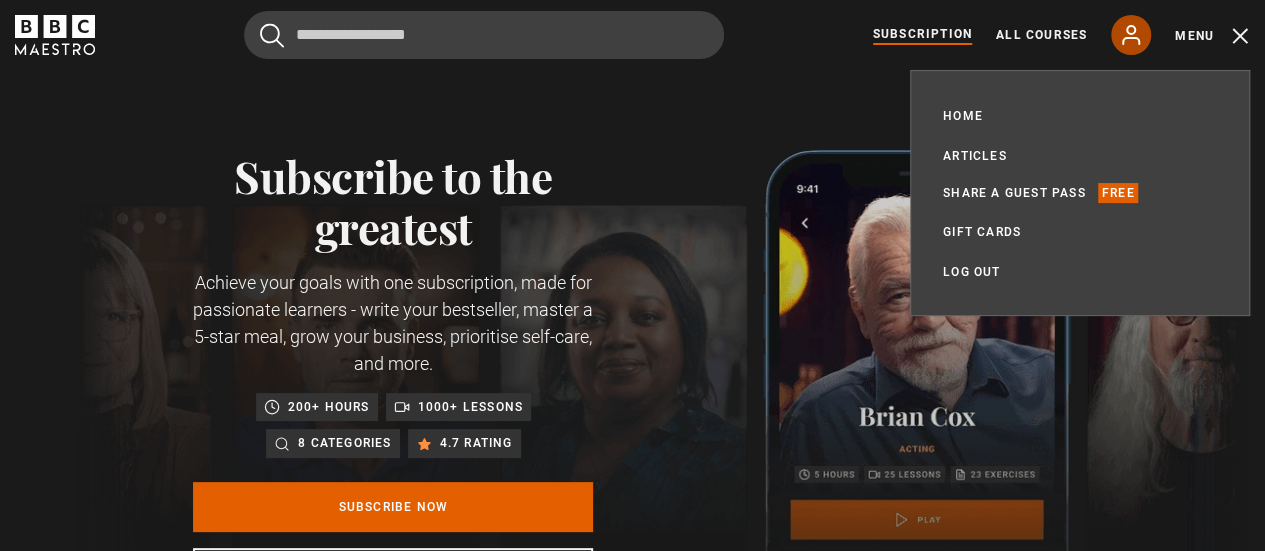 click 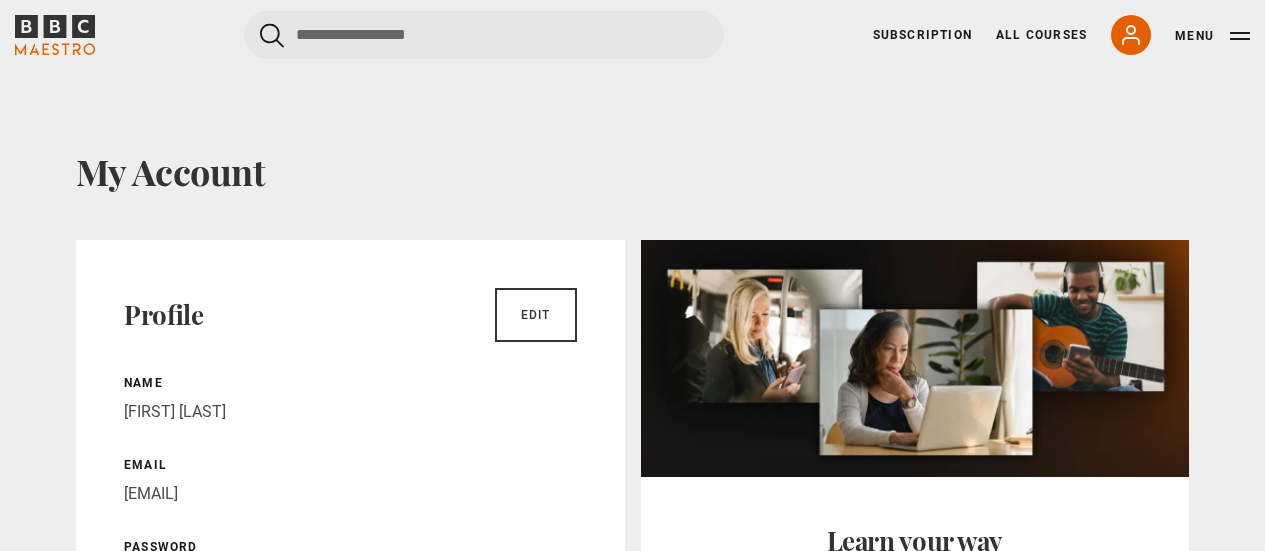 scroll, scrollTop: 0, scrollLeft: 0, axis: both 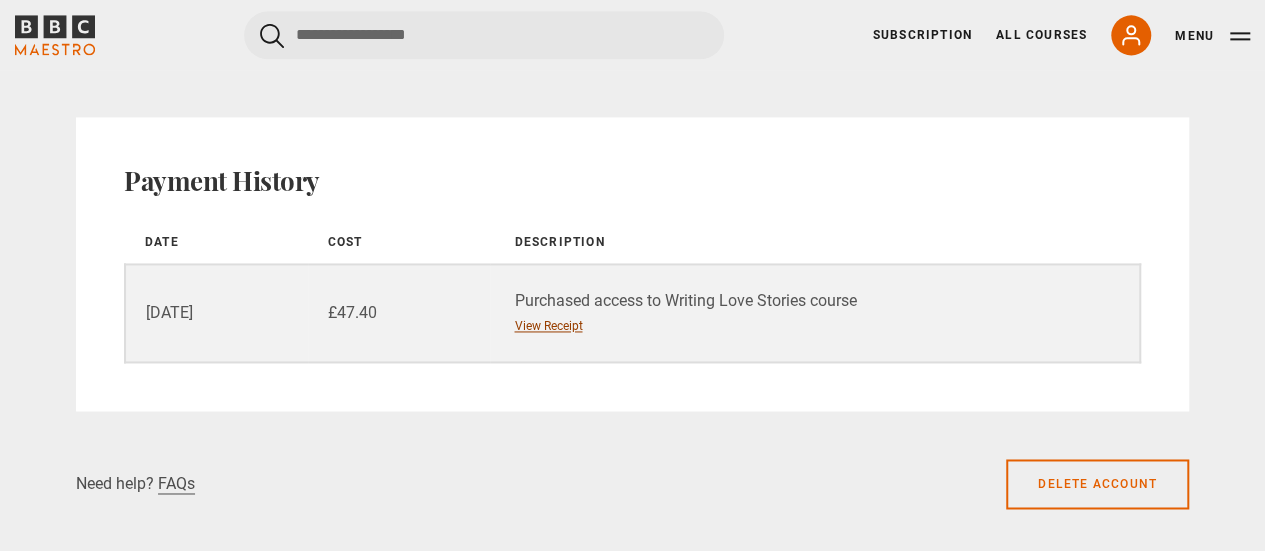 click on "View Receipt" at bounding box center (548, 326) 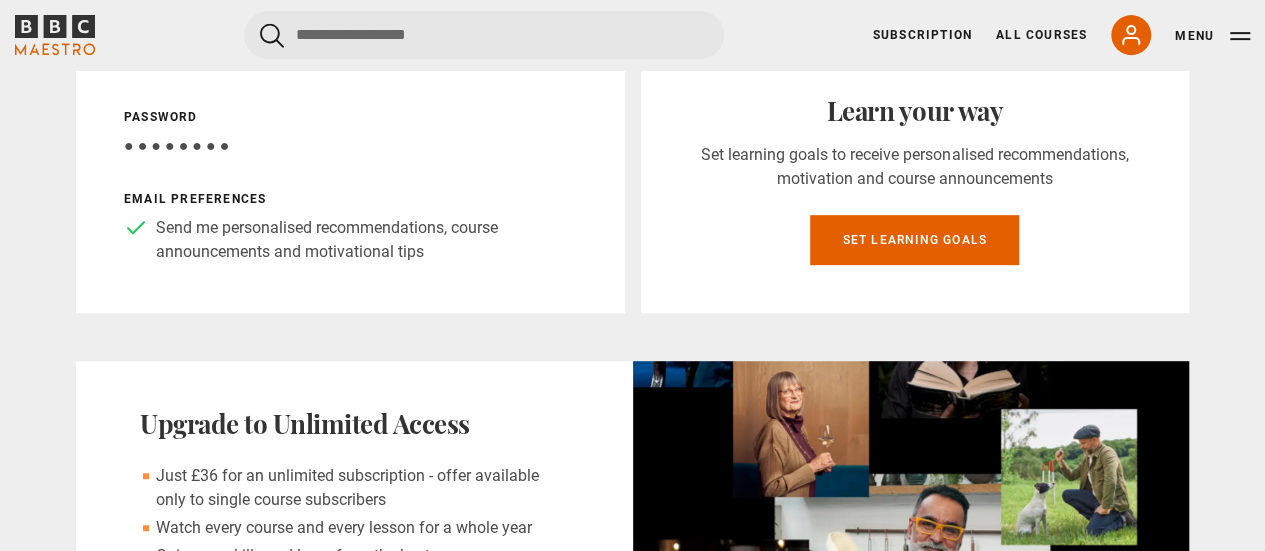 scroll, scrollTop: 0, scrollLeft: 0, axis: both 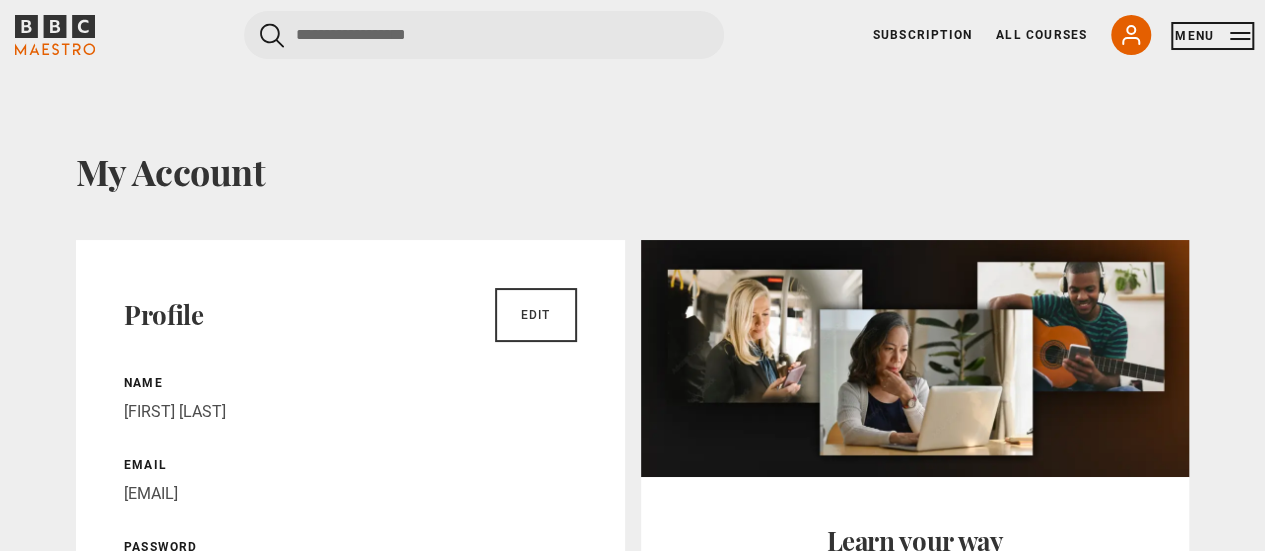 click on "Menu" at bounding box center (1212, 36) 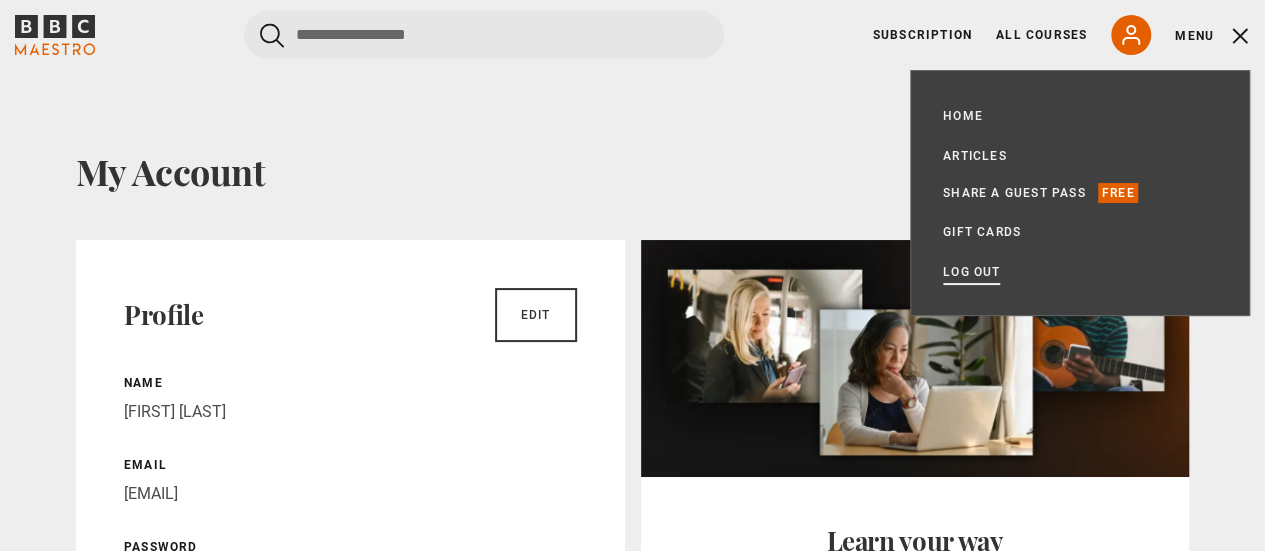 click on "Log out" at bounding box center (971, 272) 